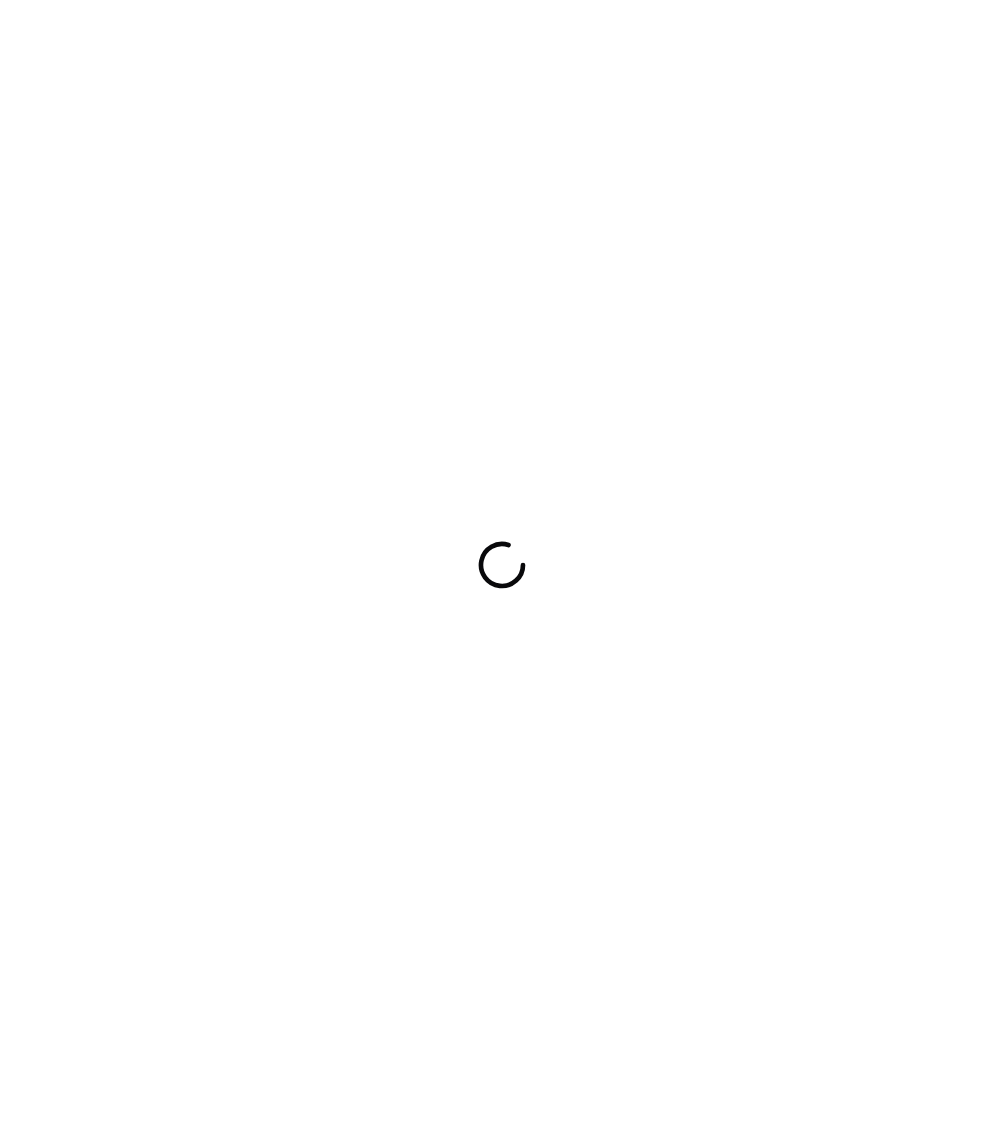 scroll, scrollTop: 0, scrollLeft: 0, axis: both 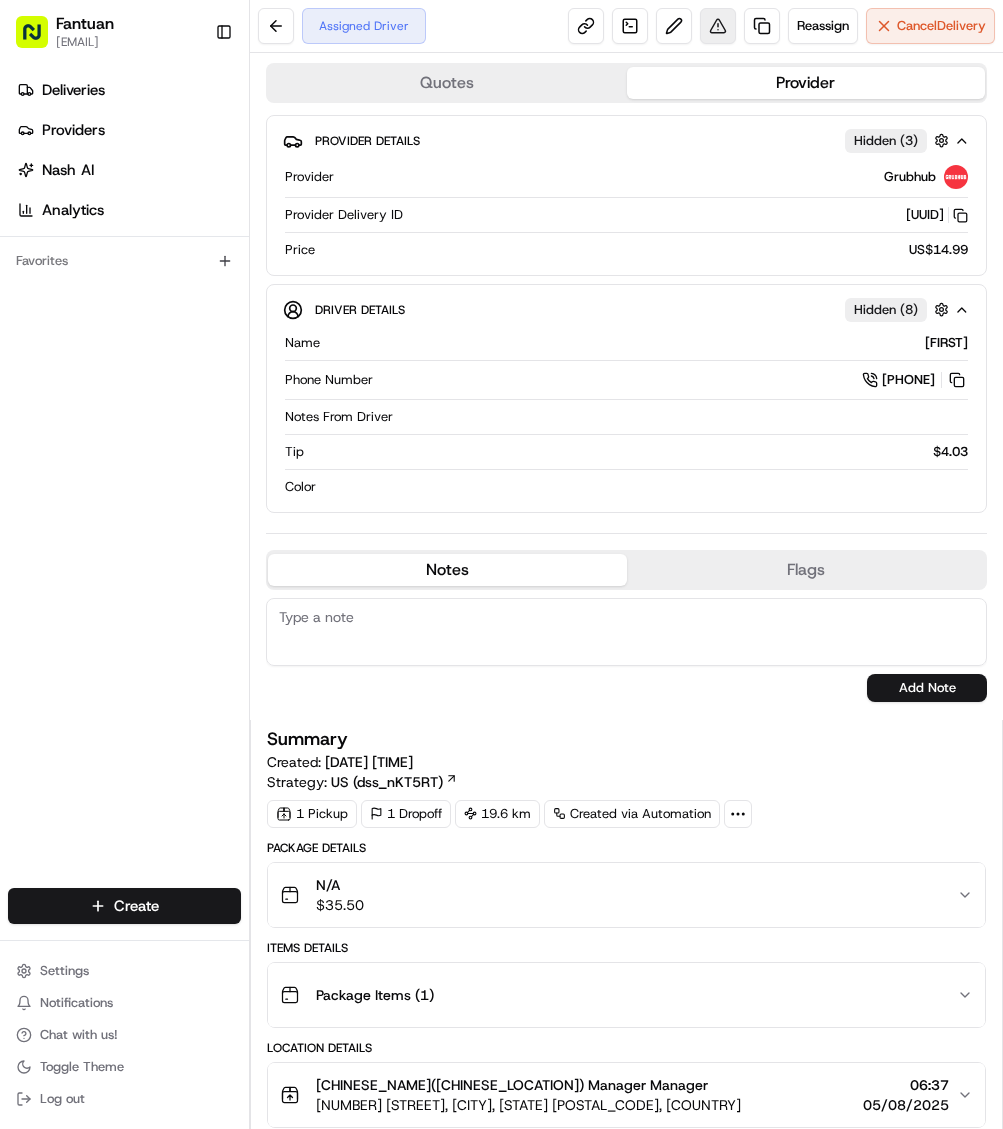 click at bounding box center [718, 26] 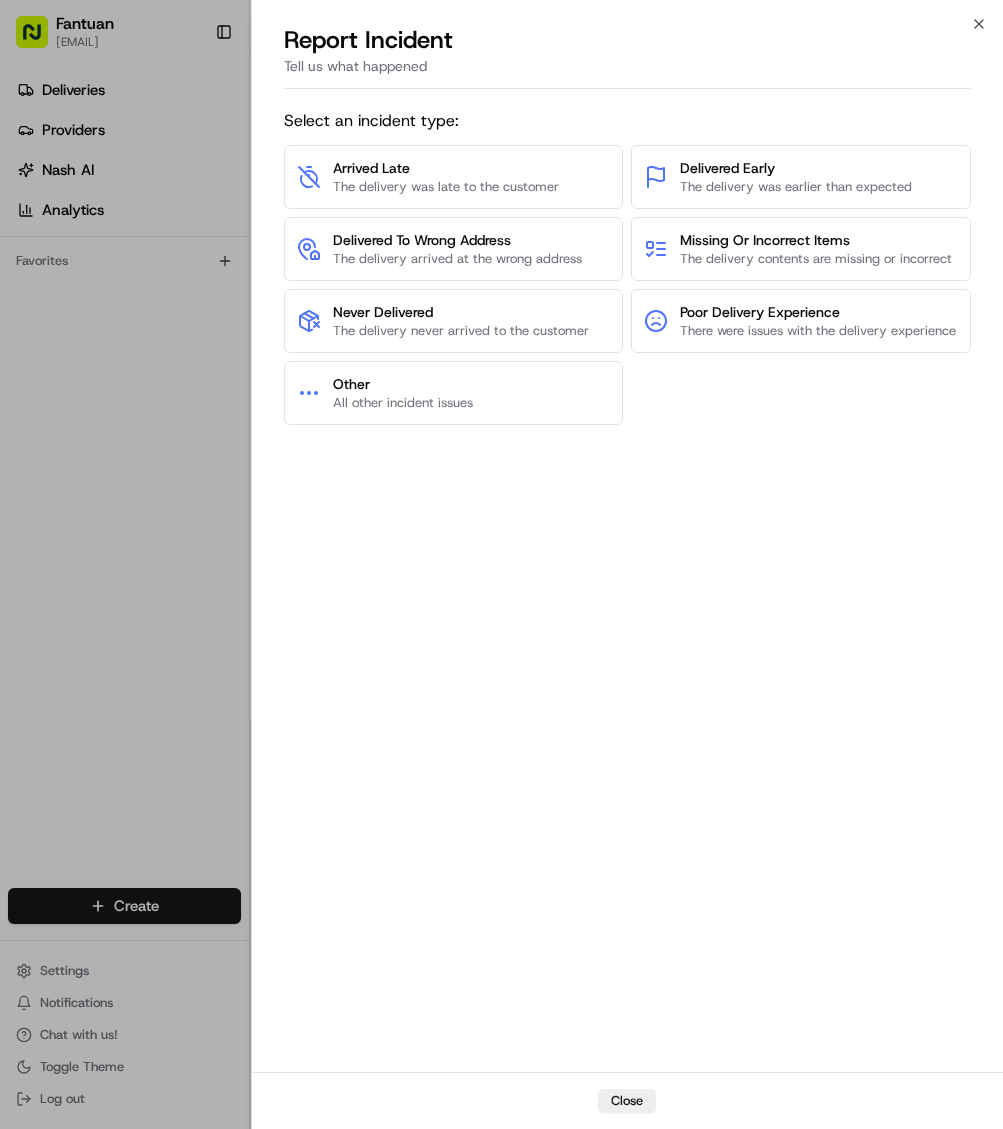 click on "Select an incident type: Arrived Late The delivery was late to the customer Delivered Early The delivery was earlier than expected Delivered To Wrong Address The delivery arrived at the wrong address Missing Or Incorrect Items The delivery contents are missing or incorrect Never Delivered The delivery never arrived to the customer Poor Delivery Experience There were issues with the delivery experience Other All other incident issues" at bounding box center [627, 584] 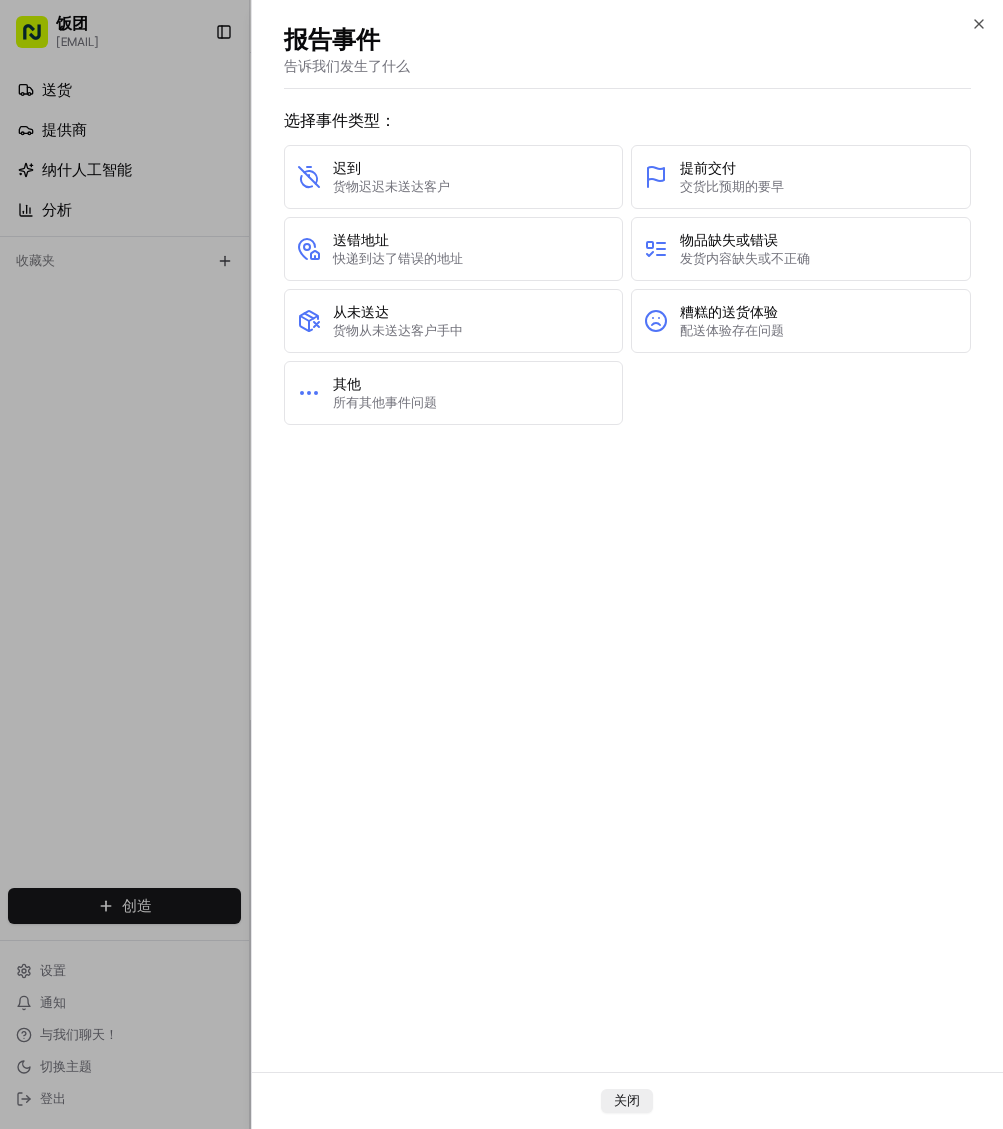 click on "选择事件类型： 迟到 货物迟迟未送达客户 提前交付 交货比预期的要早 送错地址 快递到达了错误的地址 物品缺失或错误 发货内容缺失或不正确 从未送达 货物从未送达客户手中 糟糕的送货体验 配送体验存在问题 其他 所有其他事件问题" at bounding box center [627, 584] 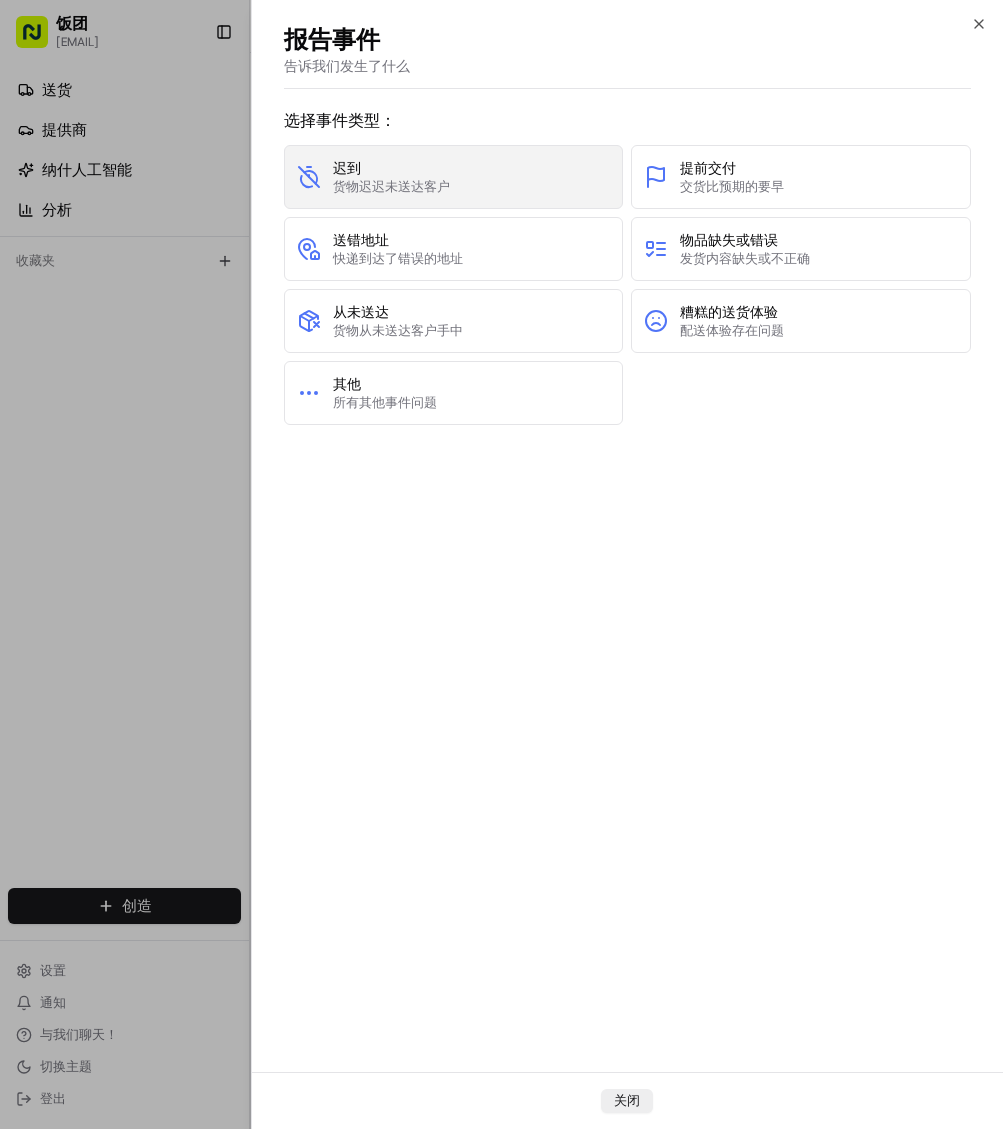 click on "迟到 货物迟迟未送达客户" at bounding box center (454, 177) 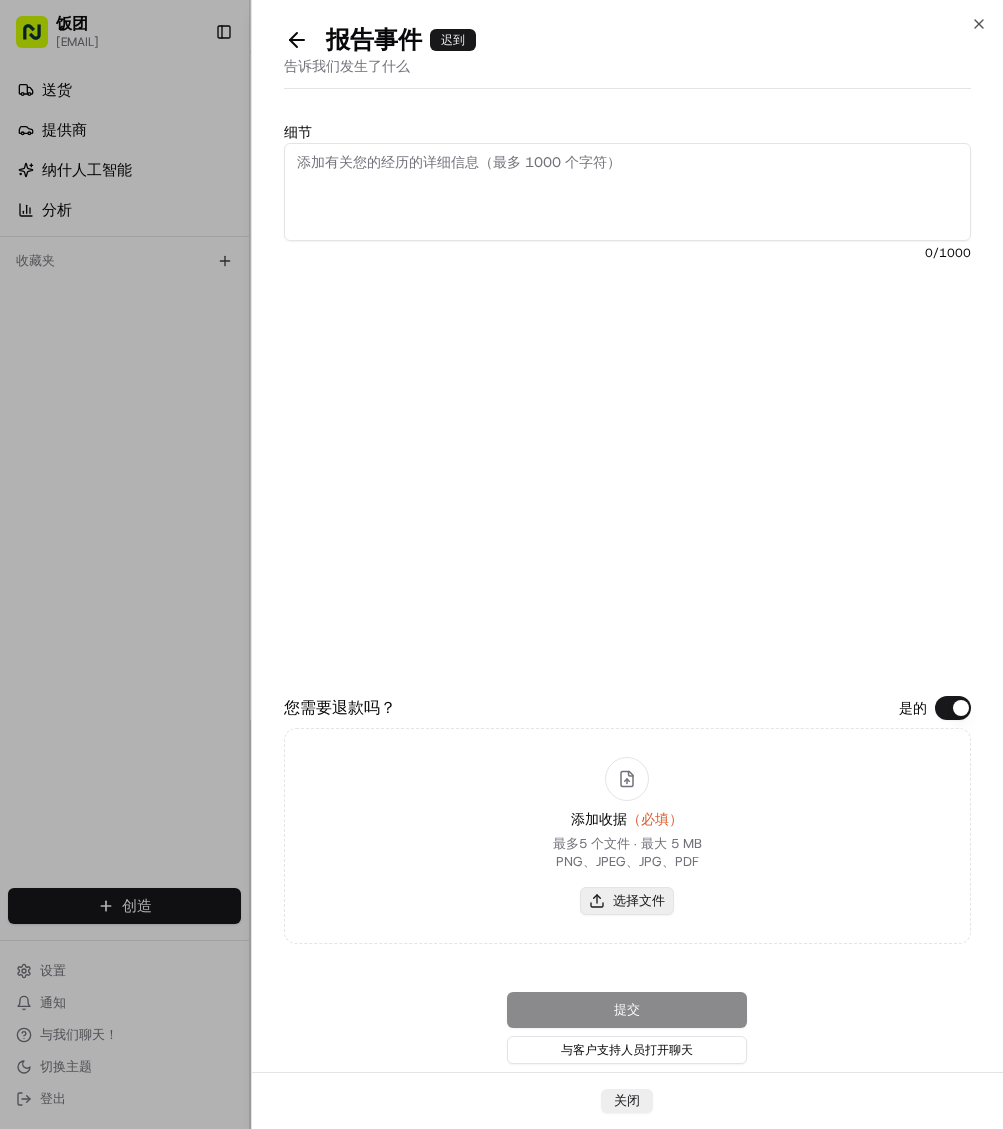 click on "选择文件" at bounding box center (627, 901) 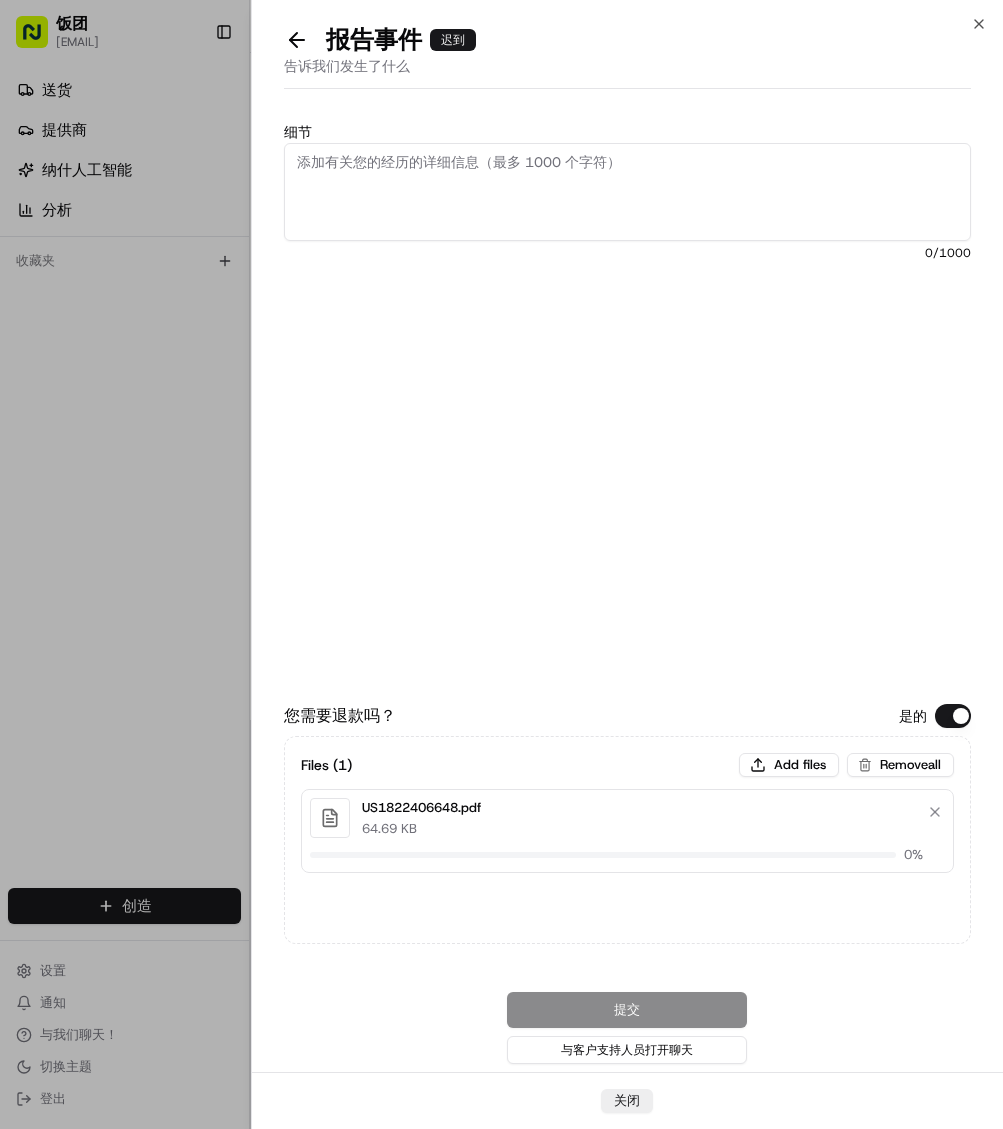type 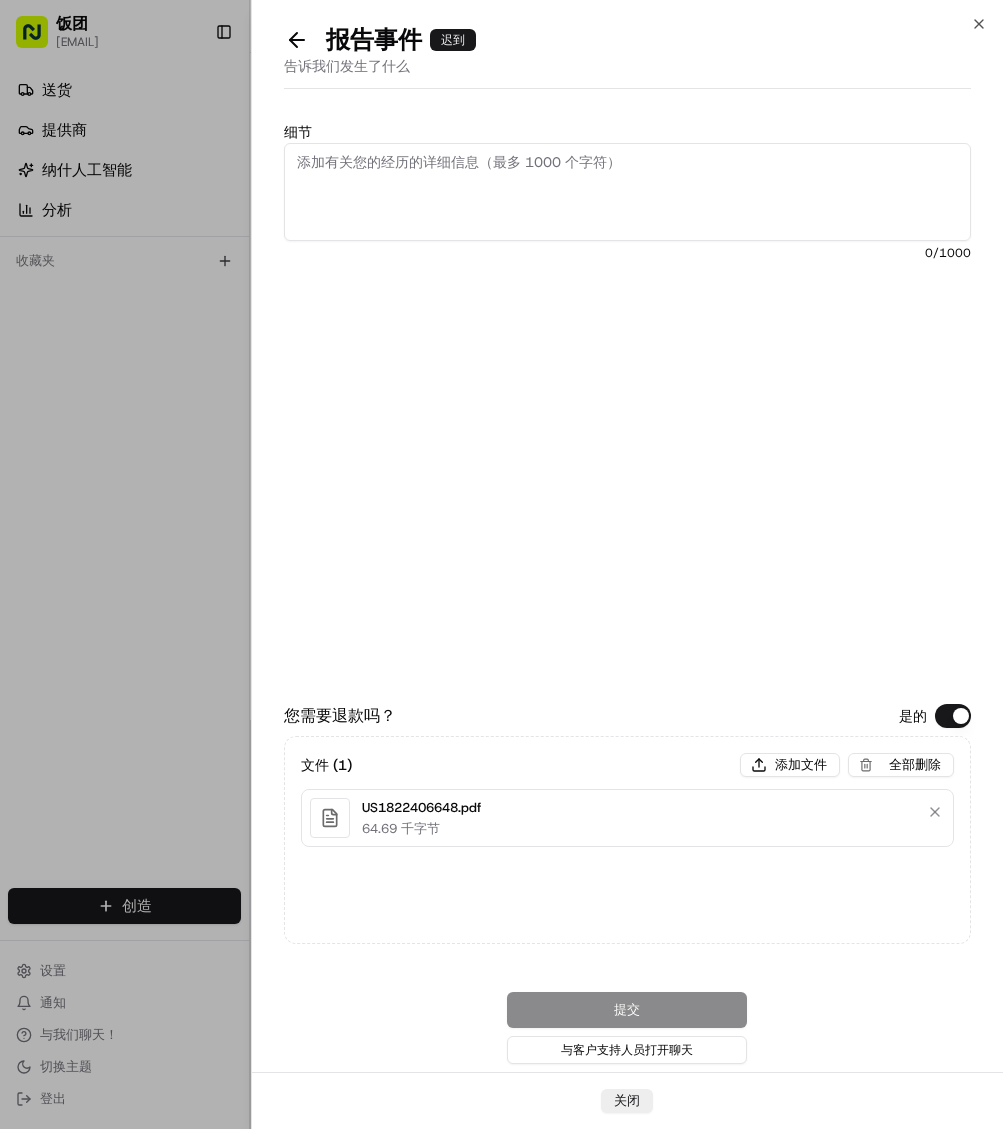click on "细节" at bounding box center [627, 192] 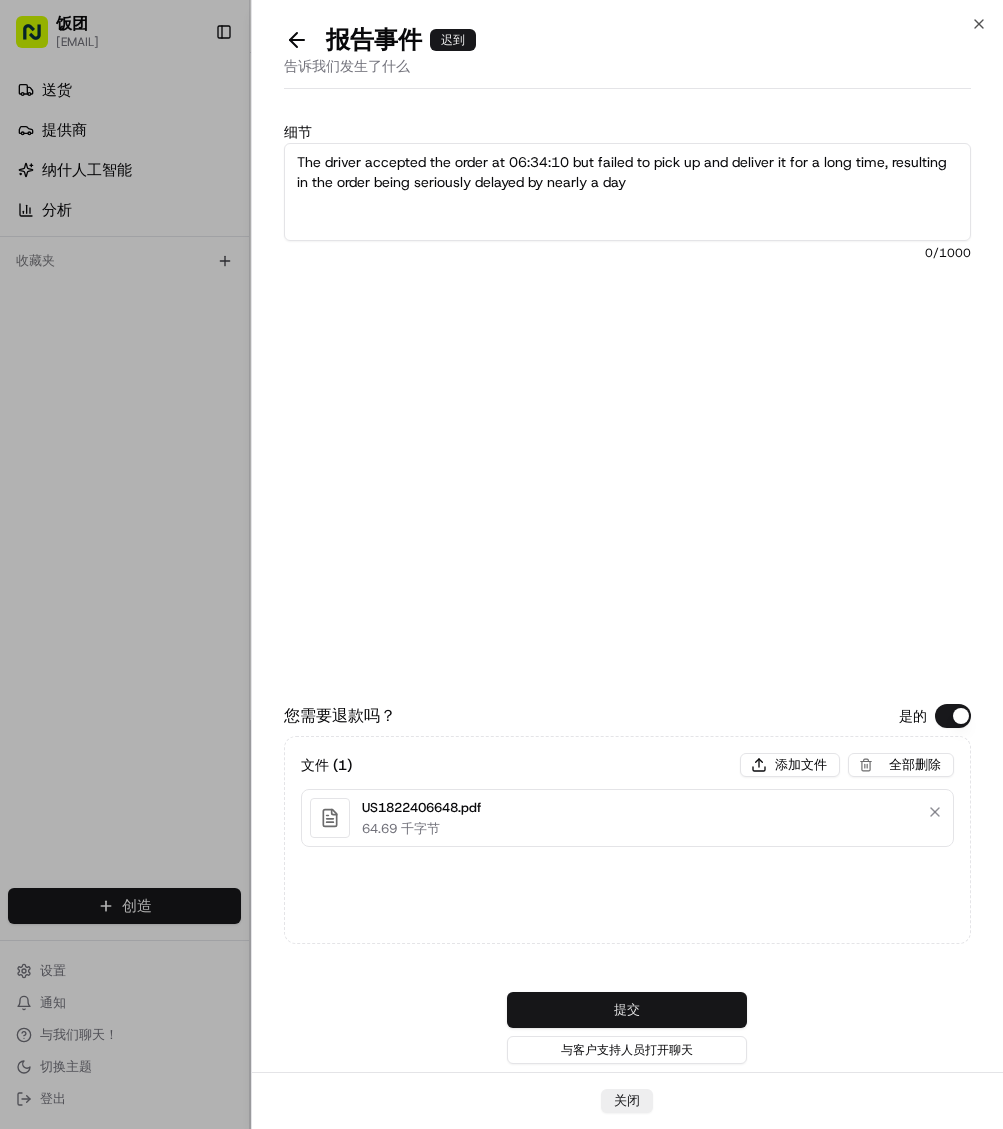 type on "The driver accepted the order at 06:34:10 but failed to pick up and deliver it for a long time, resulting in the order being seriously delayed by nearly a day" 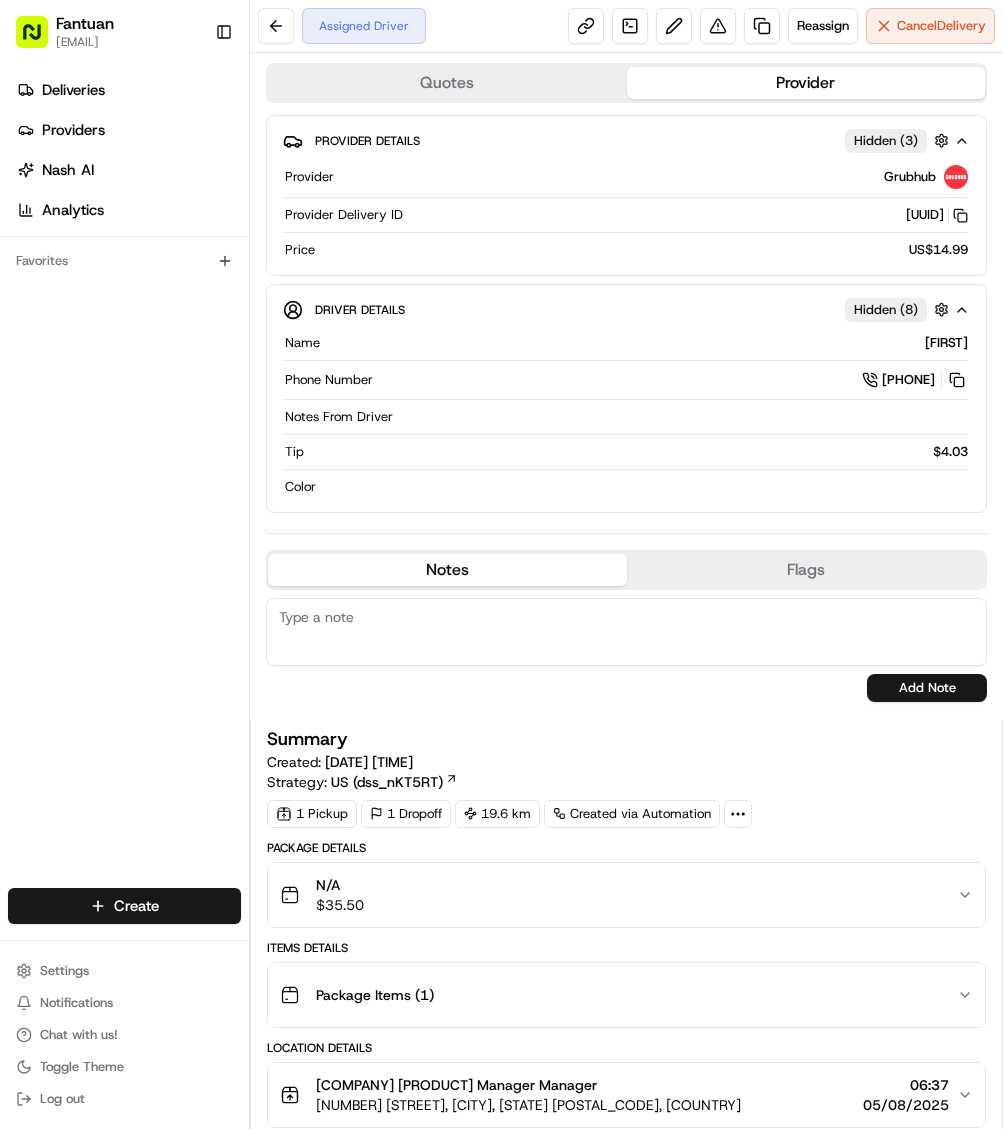 scroll, scrollTop: 0, scrollLeft: 0, axis: both 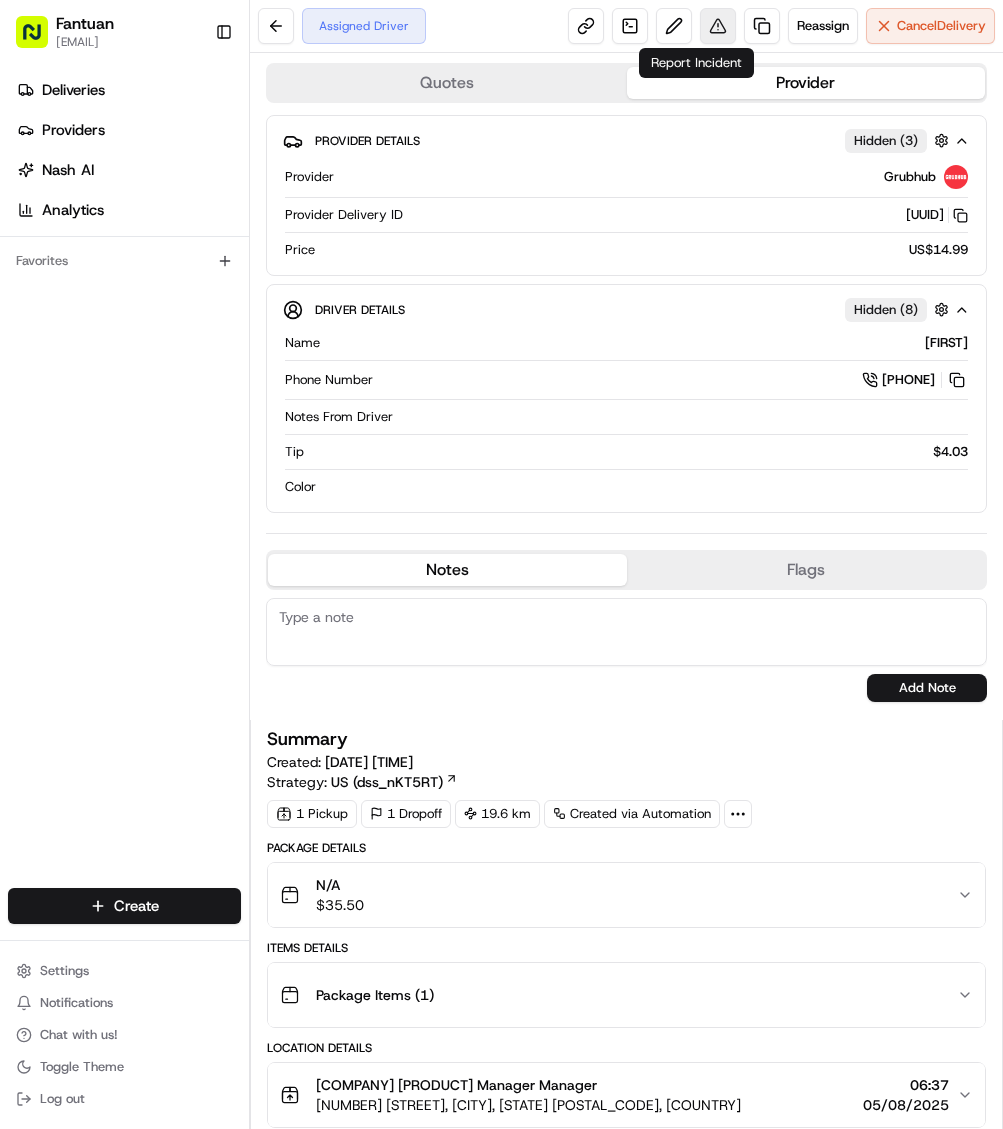 click at bounding box center (718, 26) 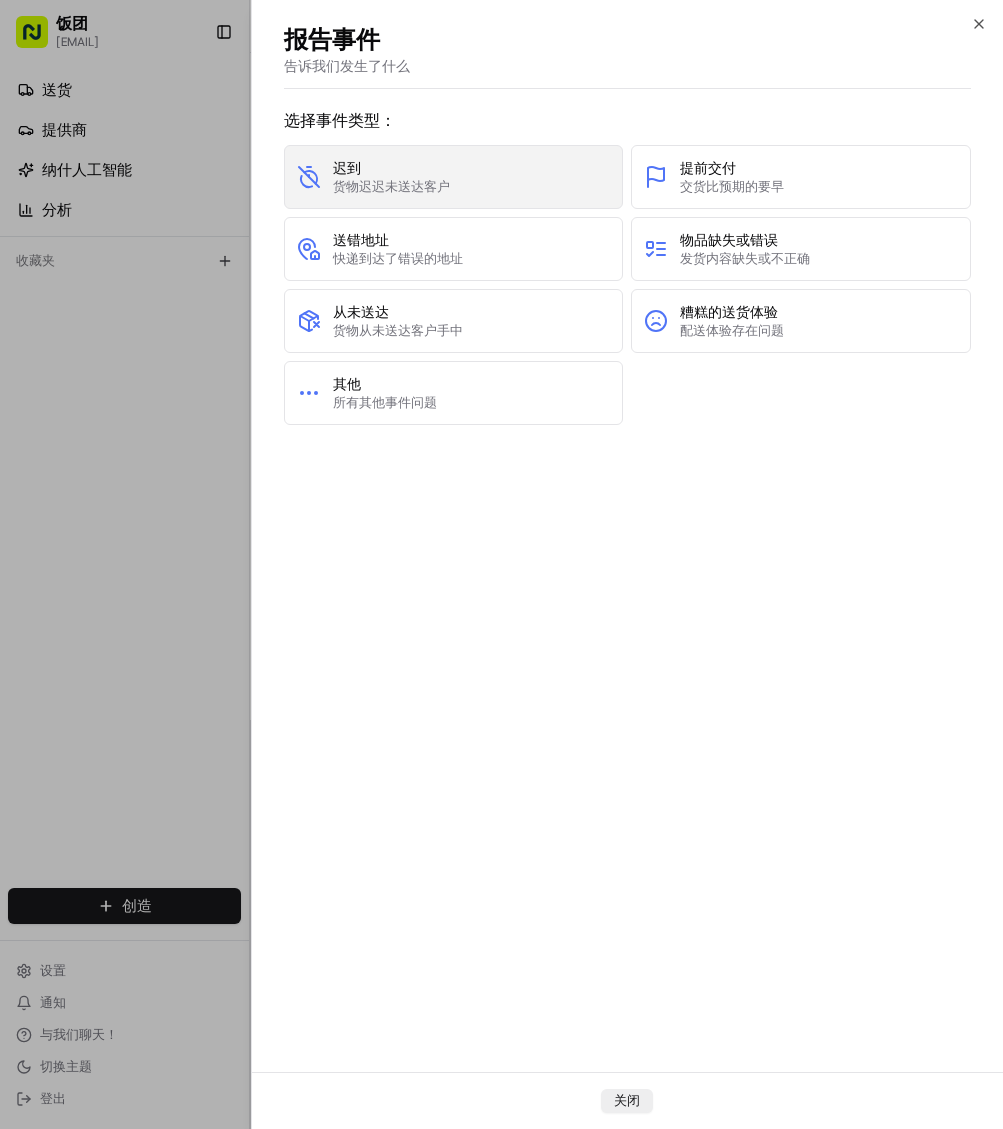 click on "迟到 货物迟迟未送达客户" at bounding box center [454, 177] 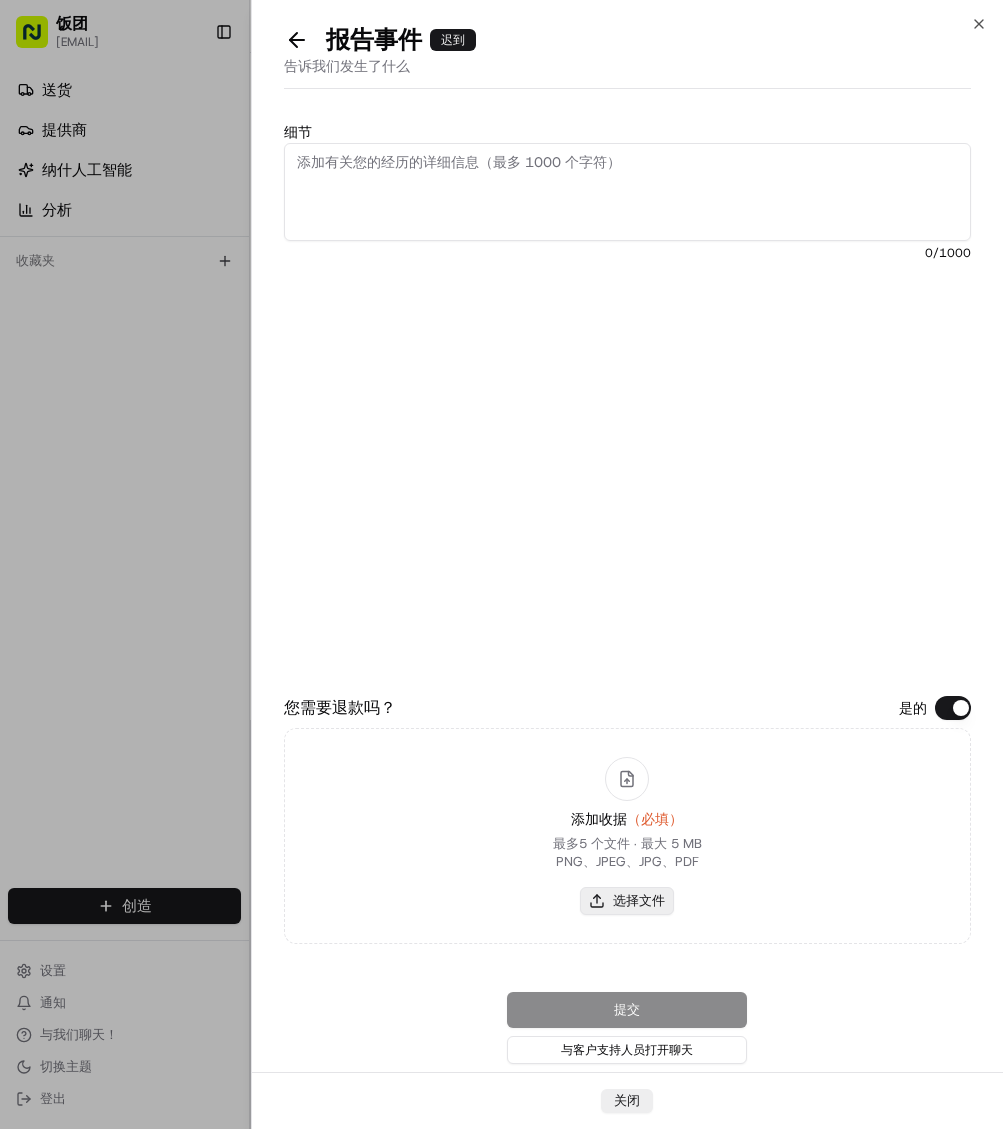 click on "选择文件" at bounding box center (639, 900) 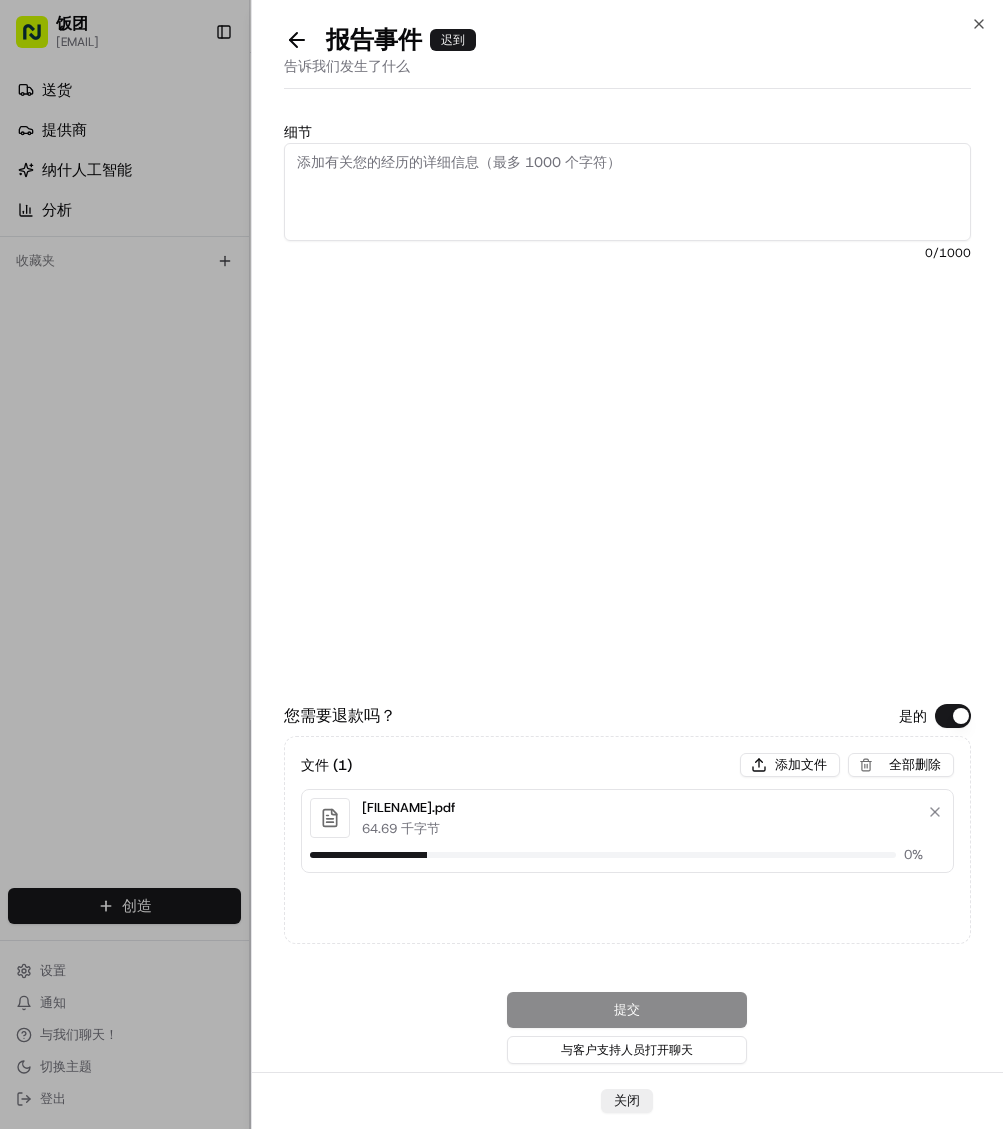 type 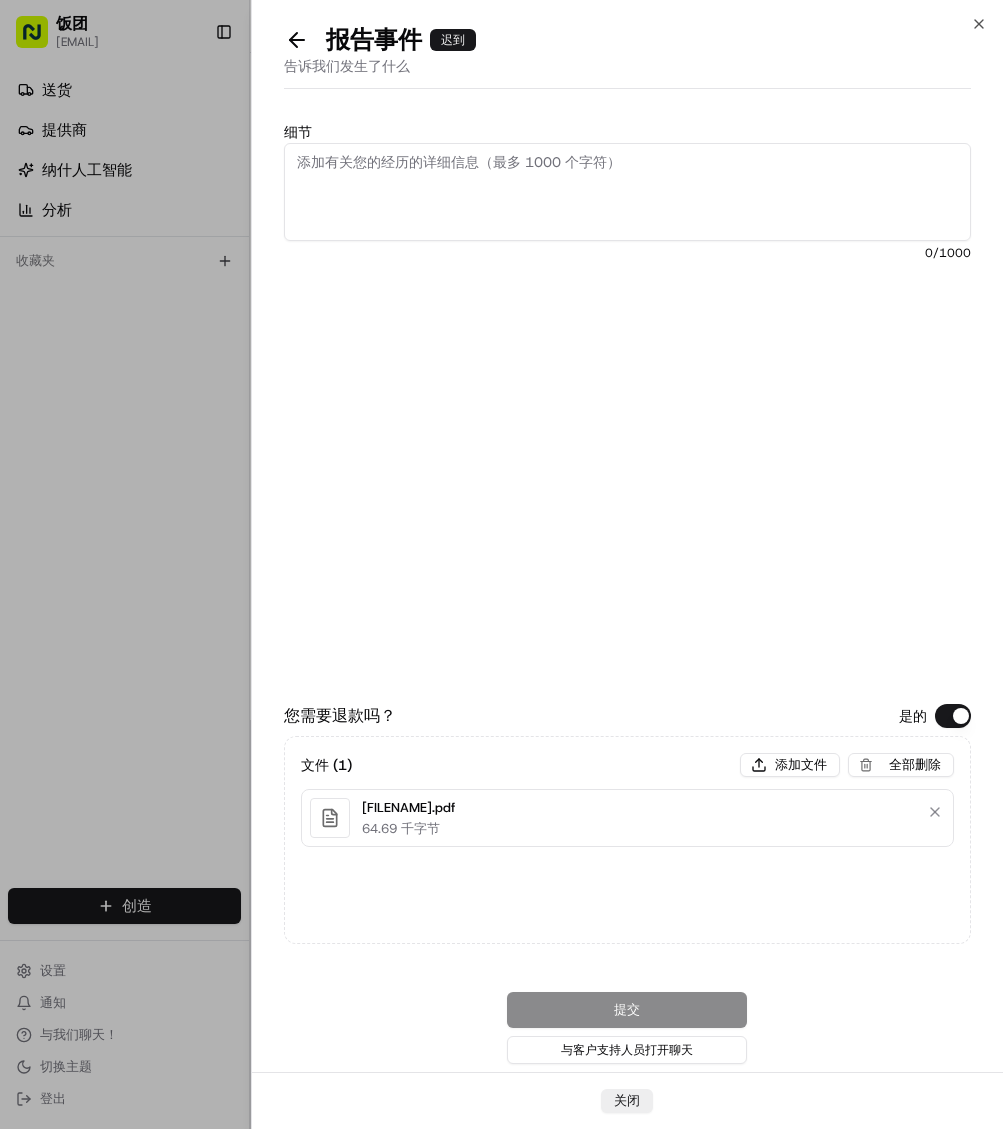 drag, startPoint x: 644, startPoint y: 161, endPoint x: 666, endPoint y: 188, distance: 34.828148 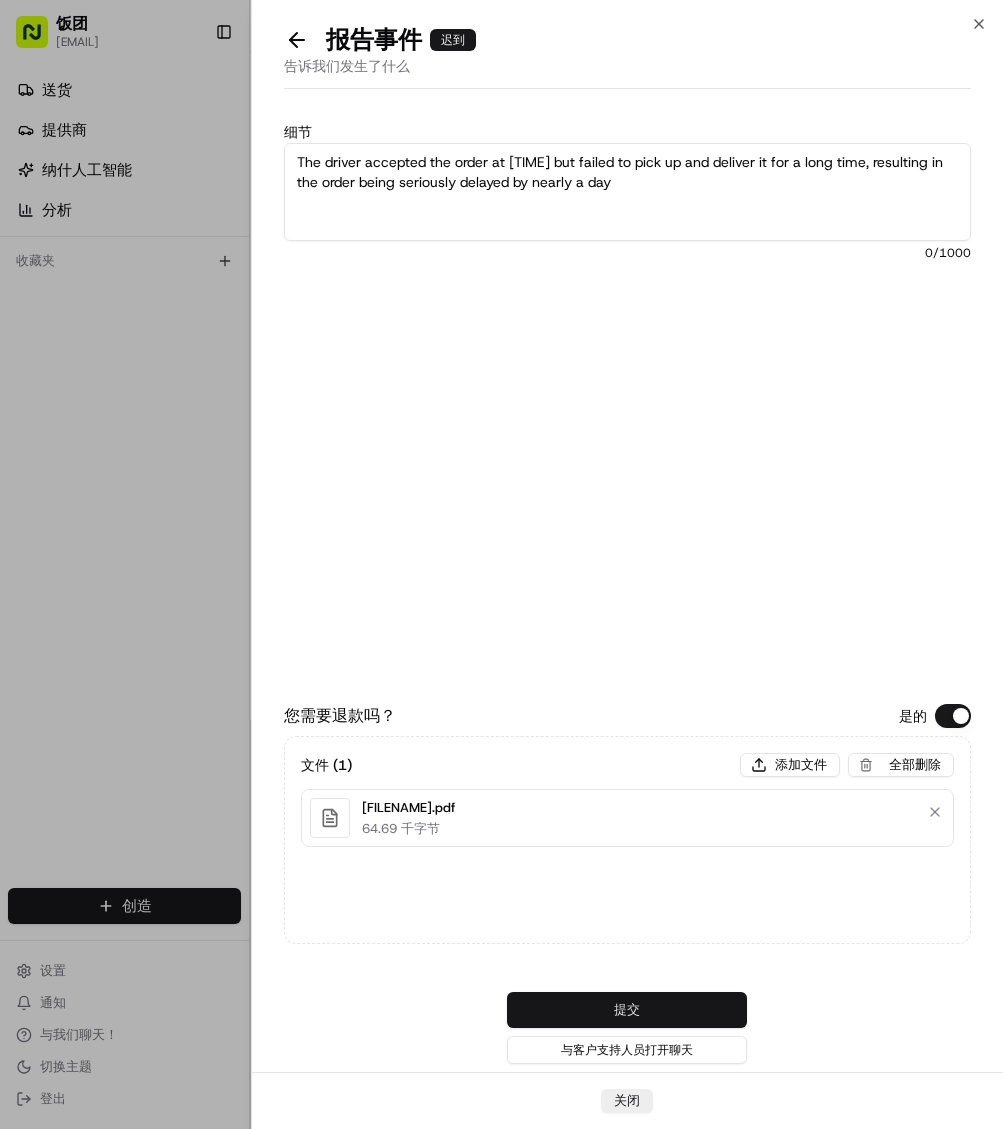 type on "The driver accepted the order at 06:34:10 but failed to pick up and deliver it for a long time, resulting in the order being seriously delayed by nearly a day" 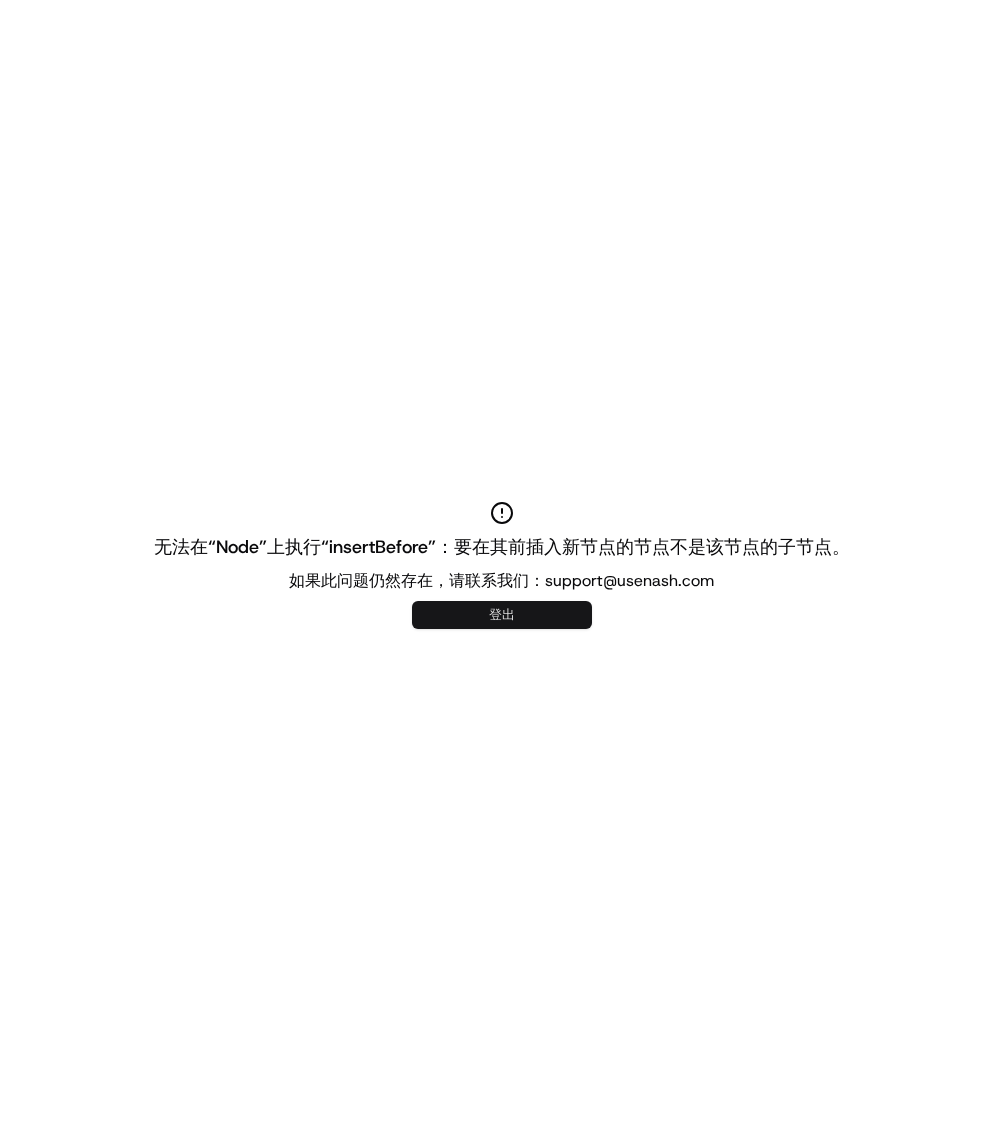 click on "登出" at bounding box center (502, 615) 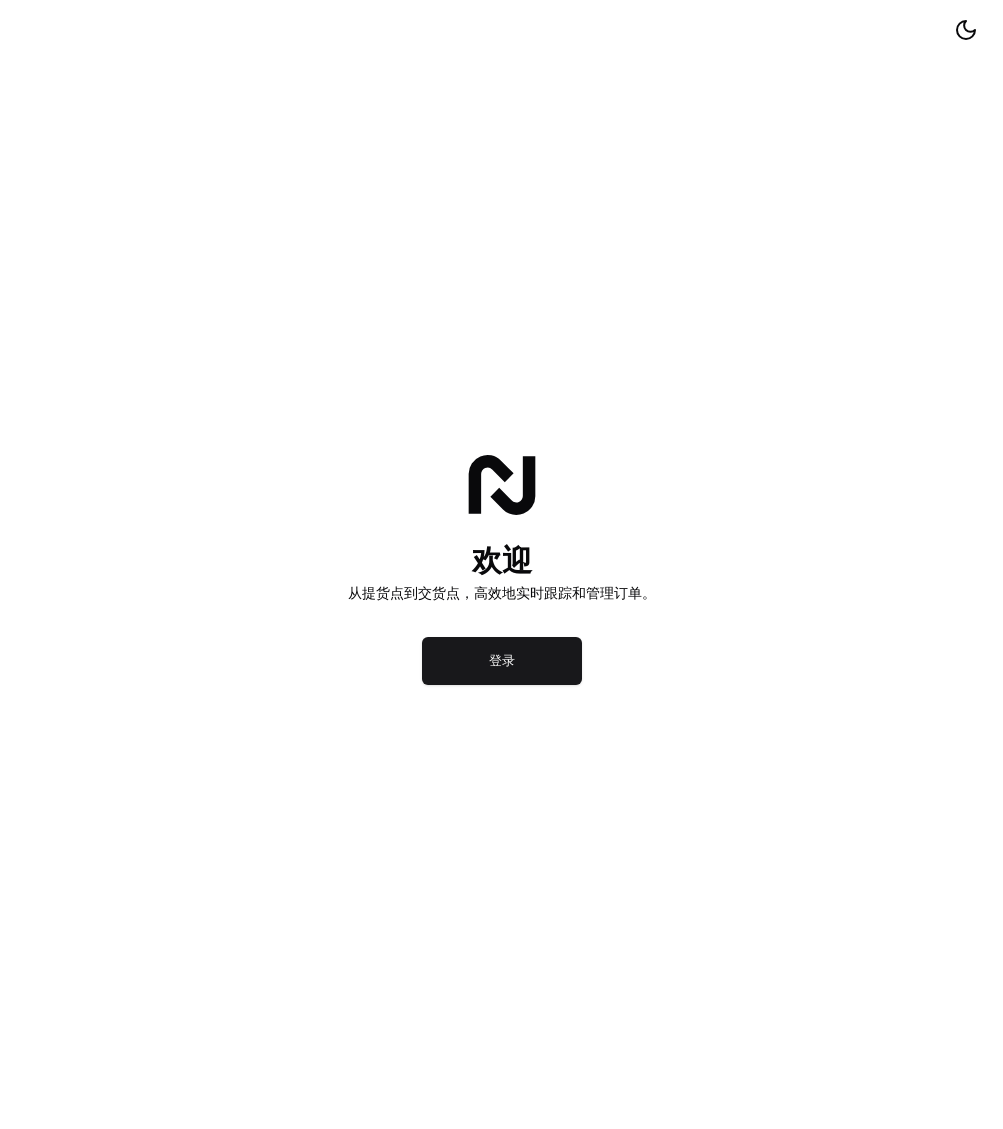 scroll, scrollTop: 0, scrollLeft: 0, axis: both 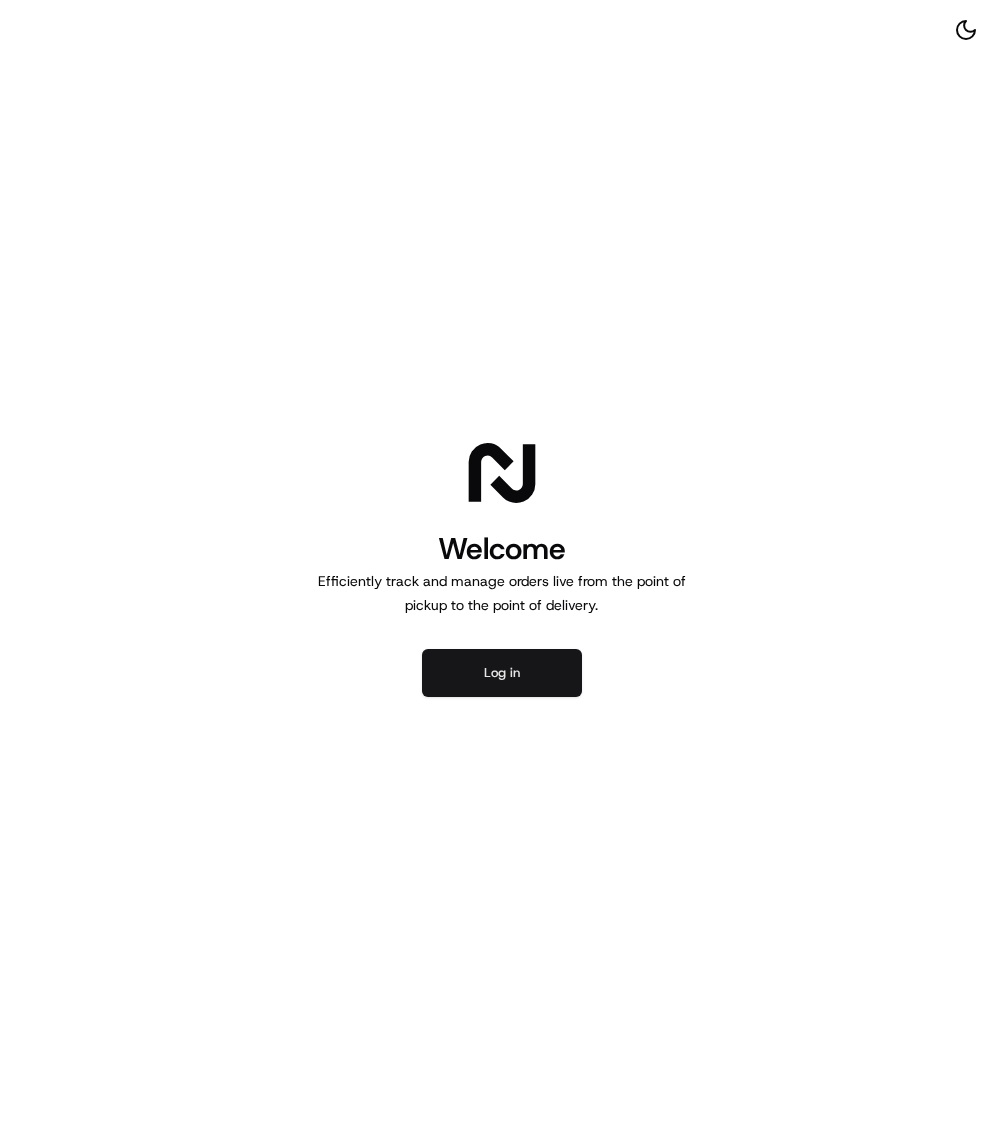 click on "Log in" at bounding box center (502, 673) 